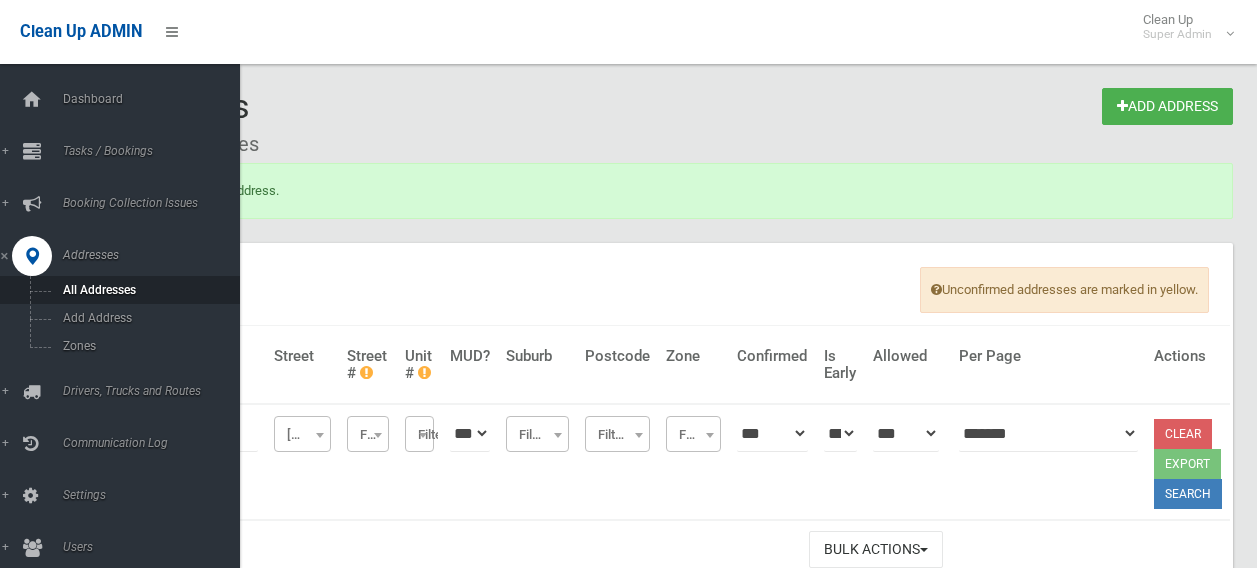 scroll, scrollTop: 0, scrollLeft: 0, axis: both 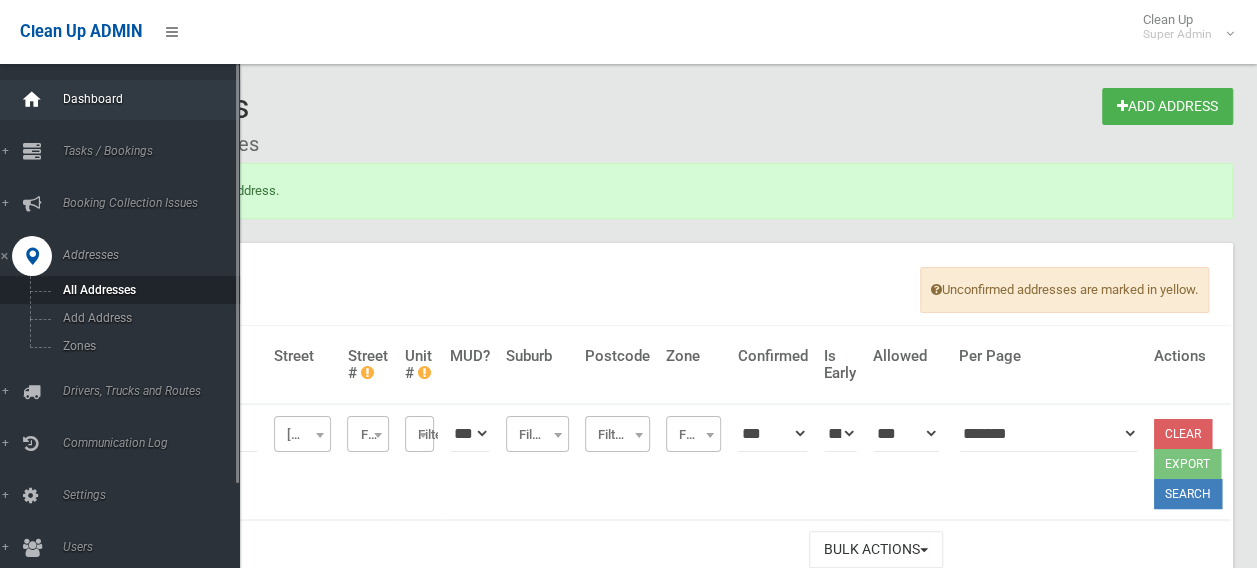 click at bounding box center [32, 100] 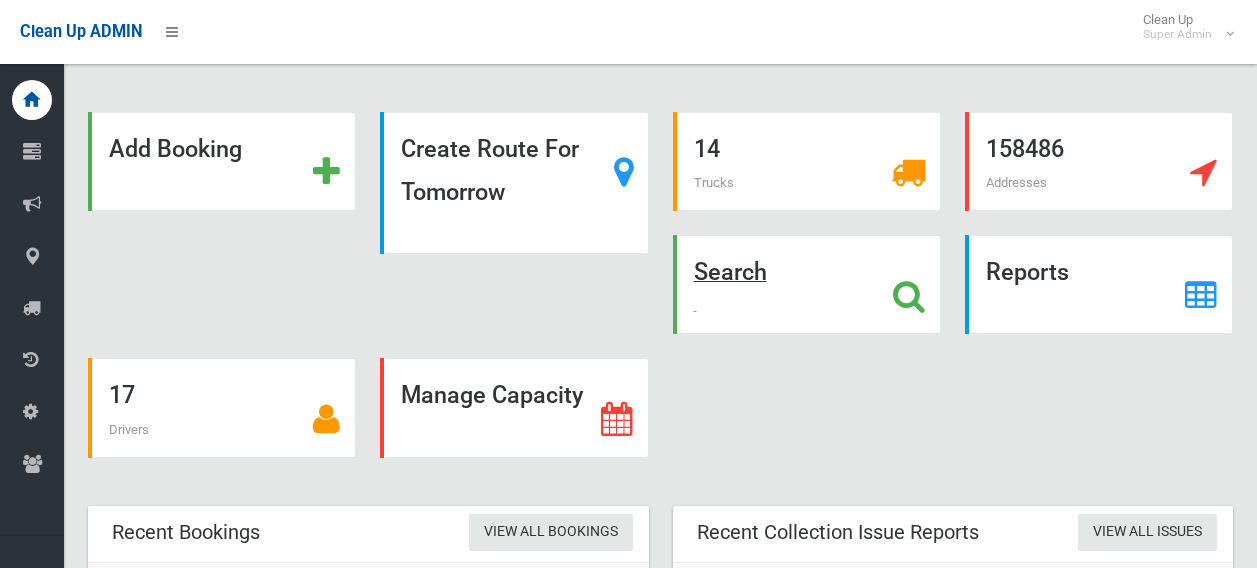 scroll, scrollTop: 0, scrollLeft: 0, axis: both 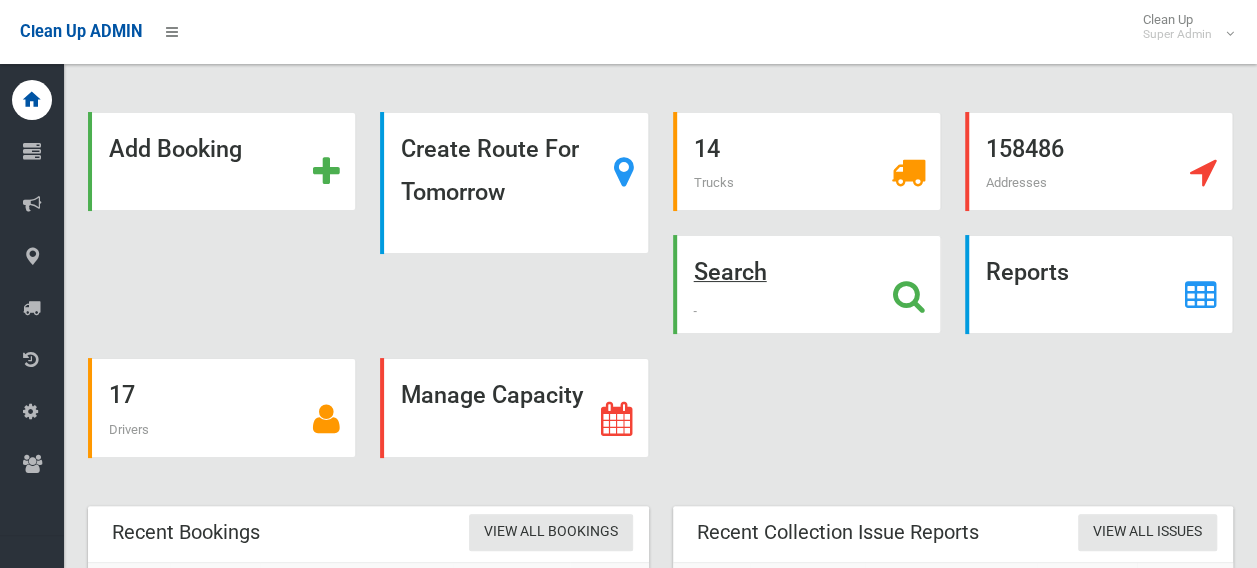 click at bounding box center [909, 296] 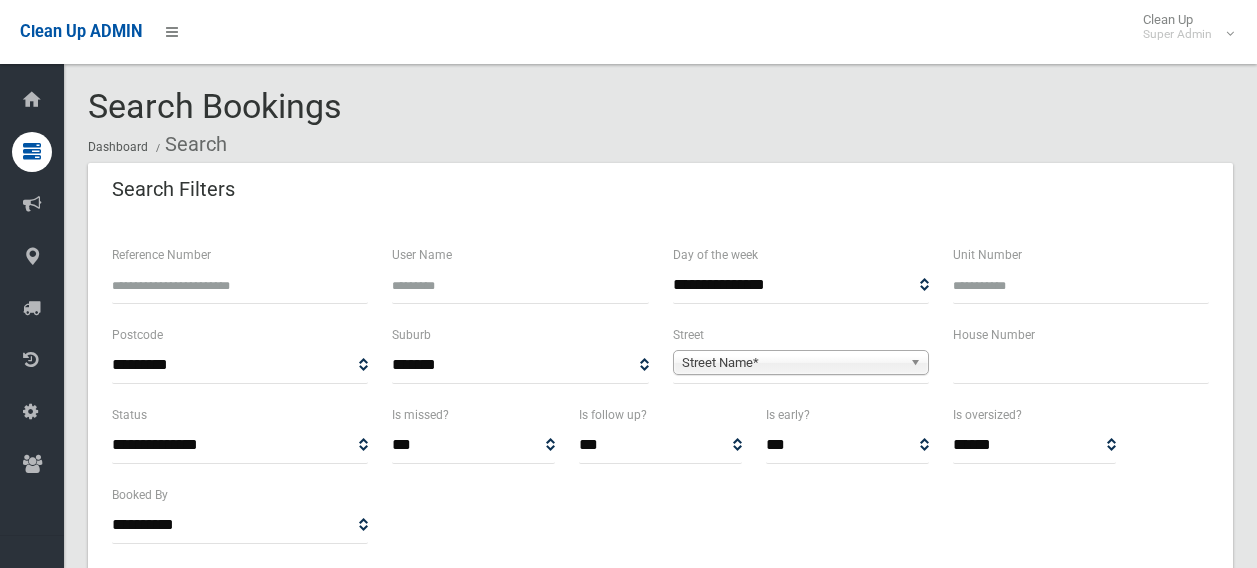 select 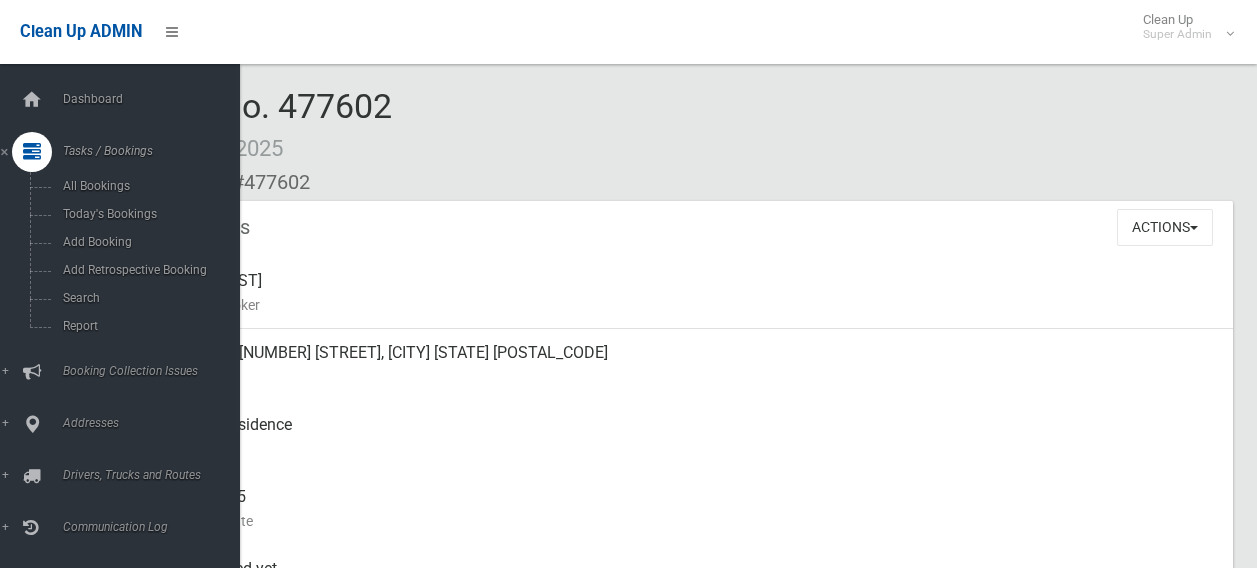 scroll, scrollTop: 0, scrollLeft: 0, axis: both 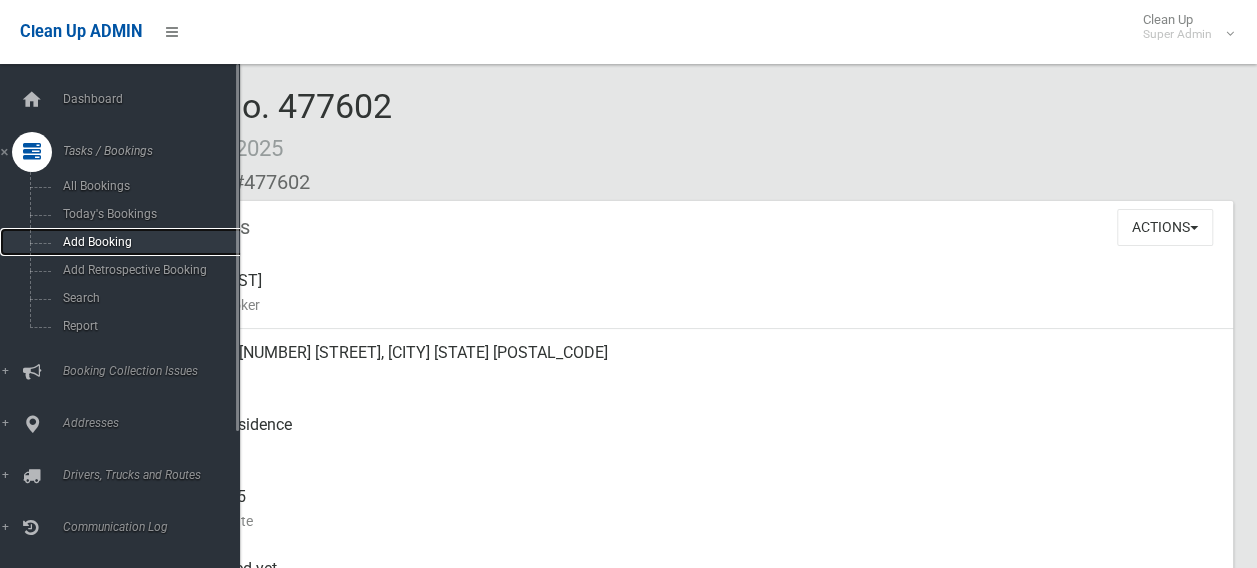 click on "Add Booking" at bounding box center (147, 242) 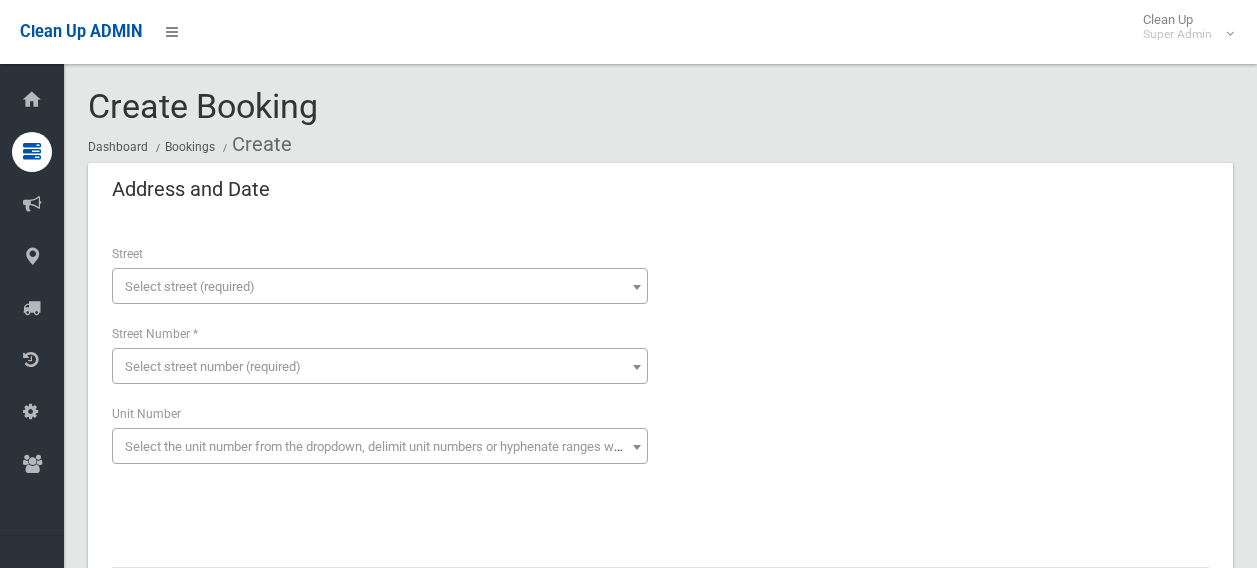 scroll, scrollTop: 0, scrollLeft: 0, axis: both 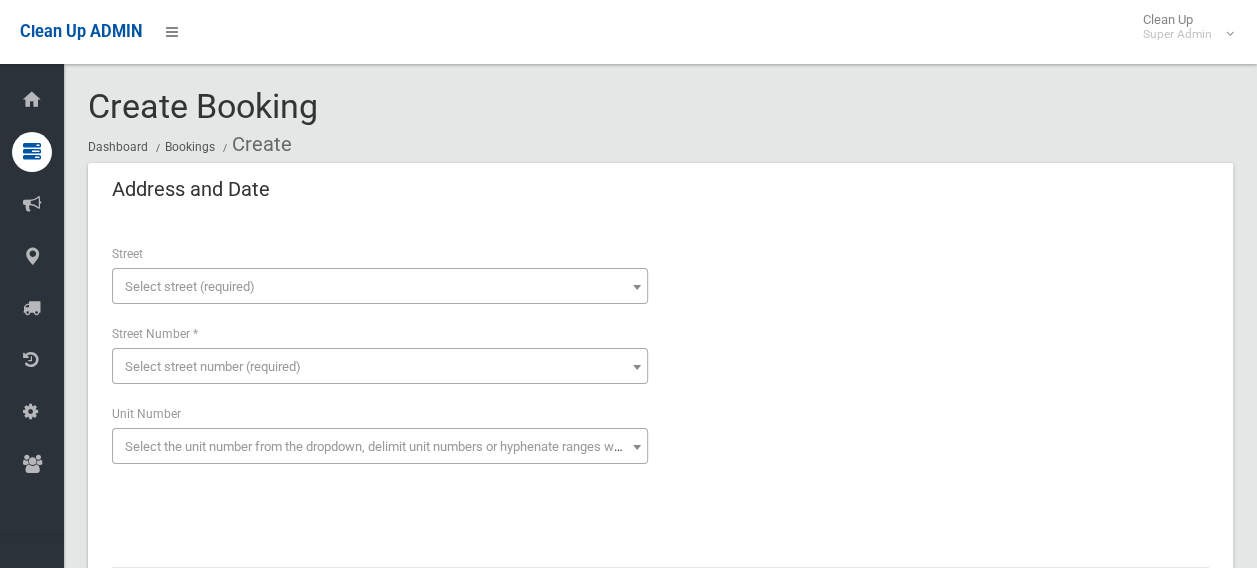 click on "Select street (required)" at bounding box center [380, 287] 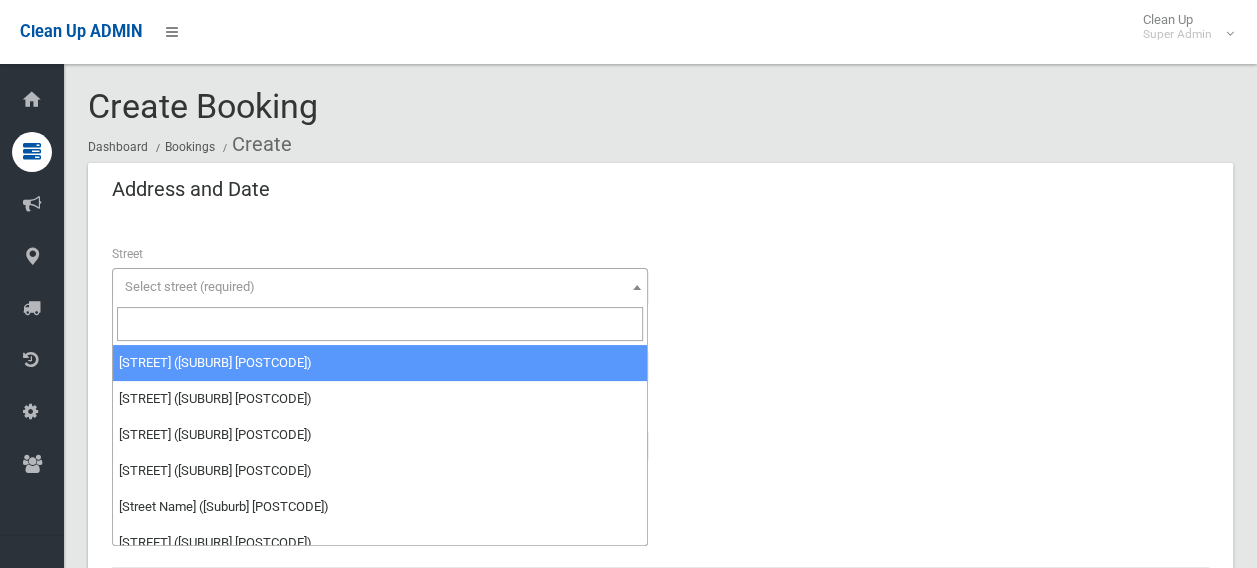 click at bounding box center (380, 324) 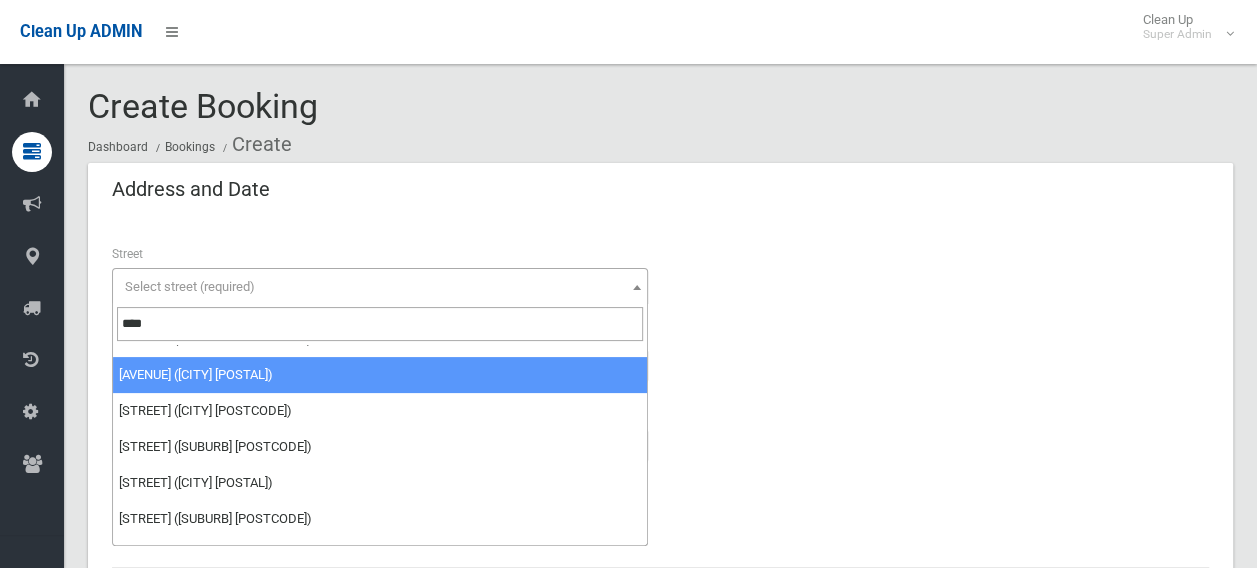 scroll, scrollTop: 200, scrollLeft: 0, axis: vertical 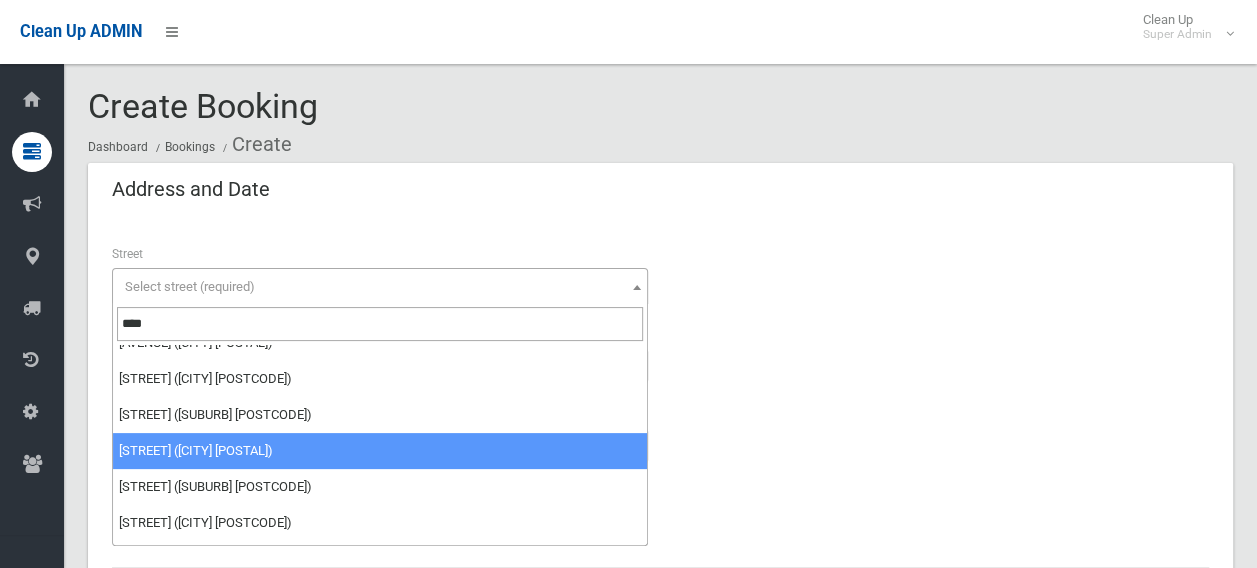 type on "****" 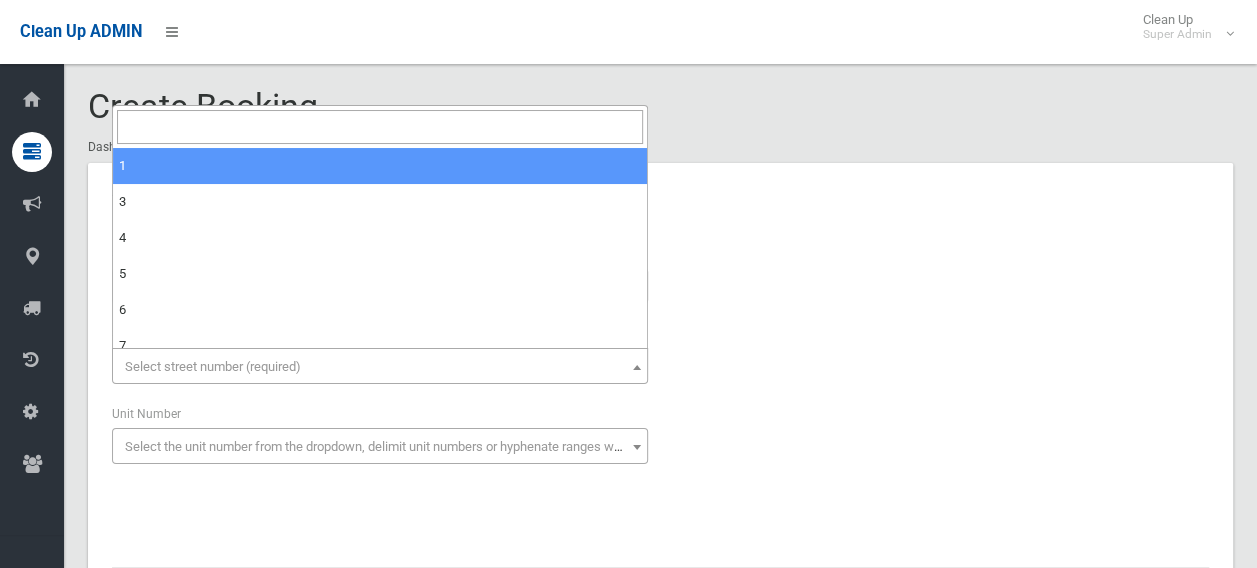 click on "Select street number (required)" at bounding box center (213, 366) 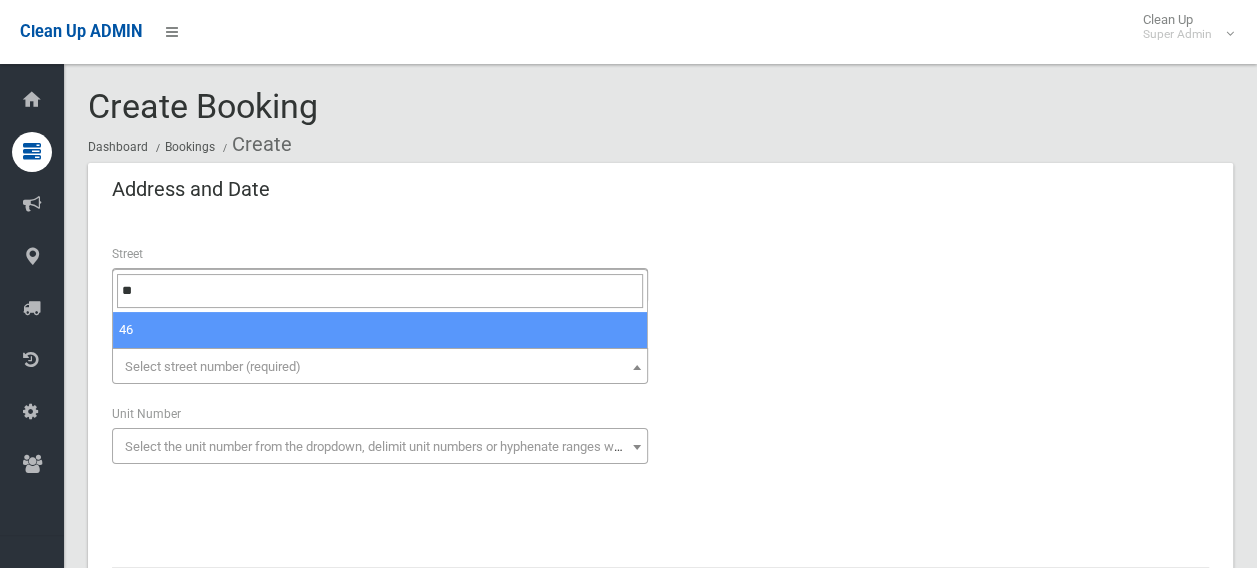type on "**" 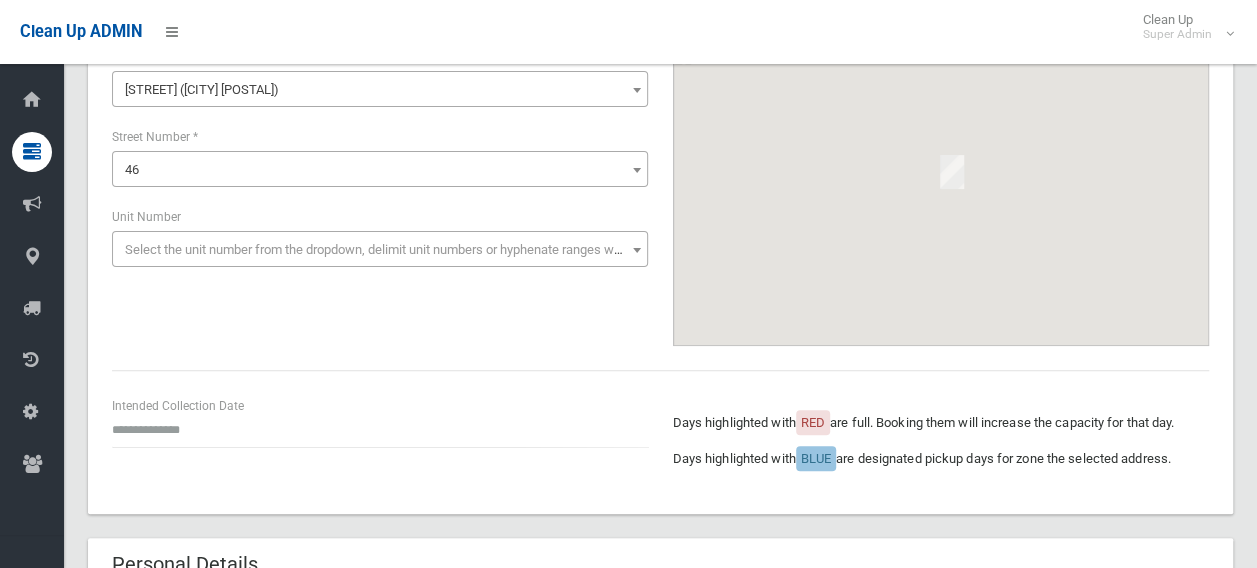 scroll, scrollTop: 200, scrollLeft: 0, axis: vertical 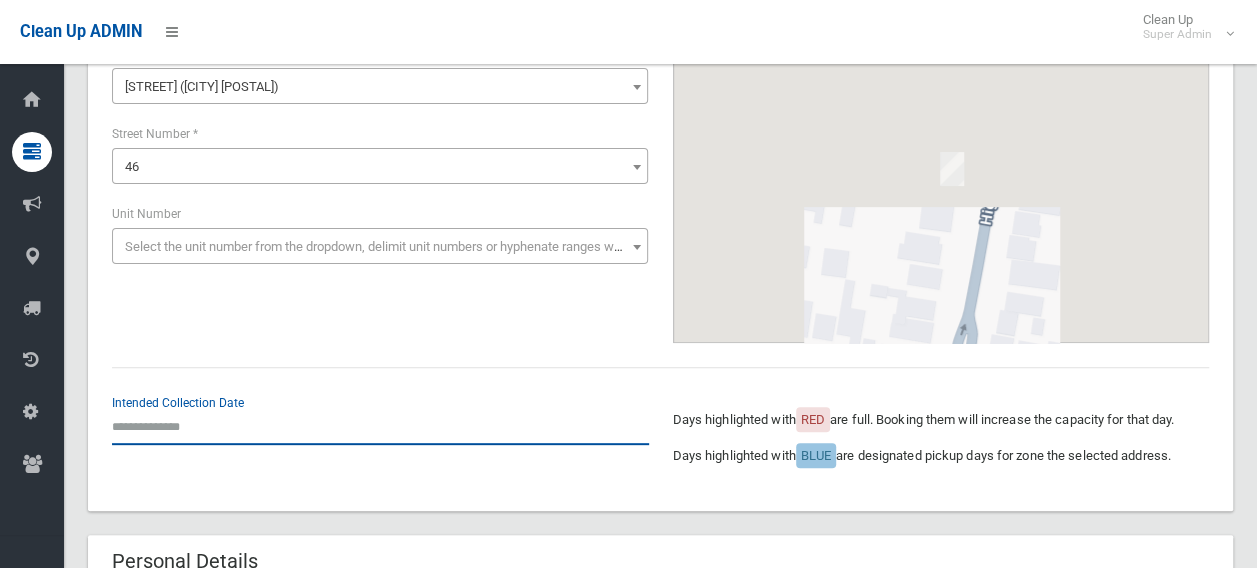 click at bounding box center [380, 426] 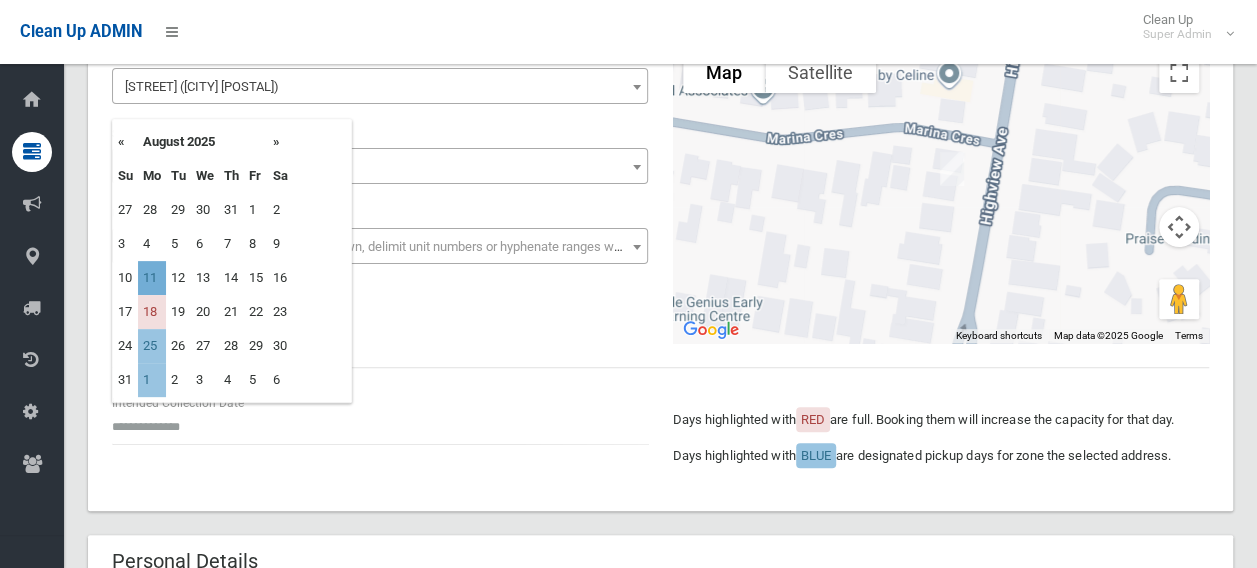 click on "11" at bounding box center (152, 278) 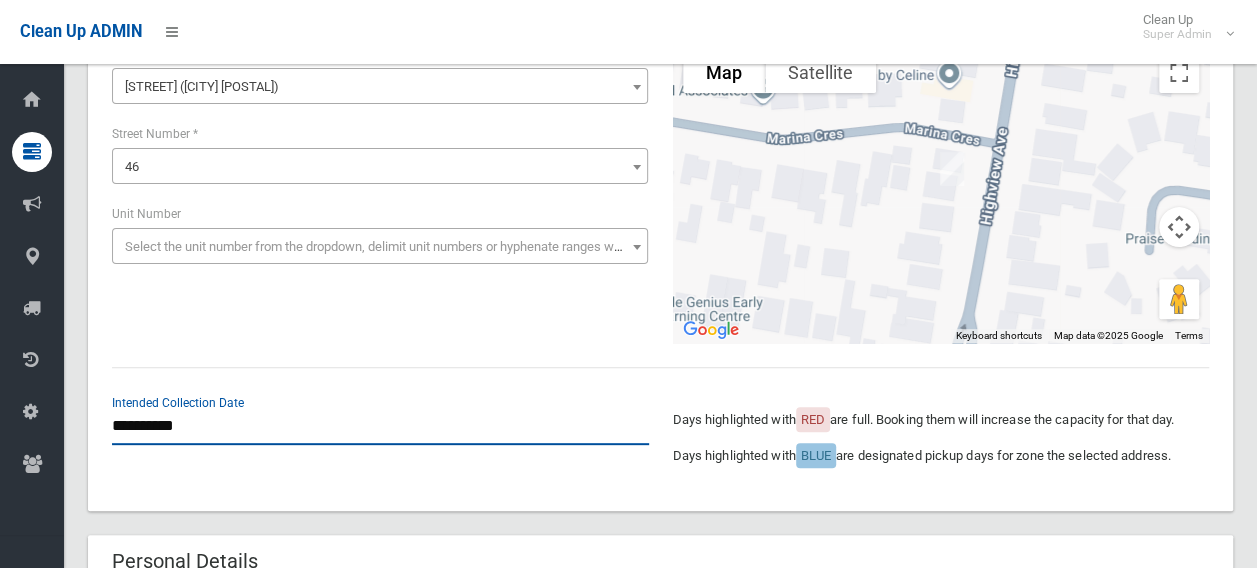click on "**********" at bounding box center (380, 426) 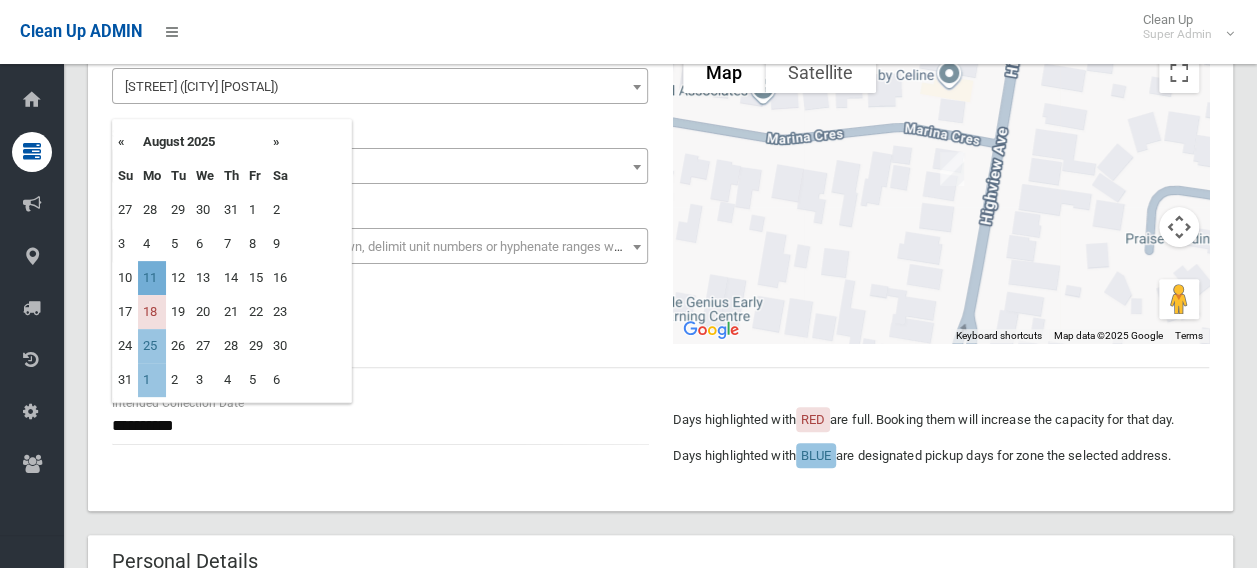click on "11" at bounding box center [152, 278] 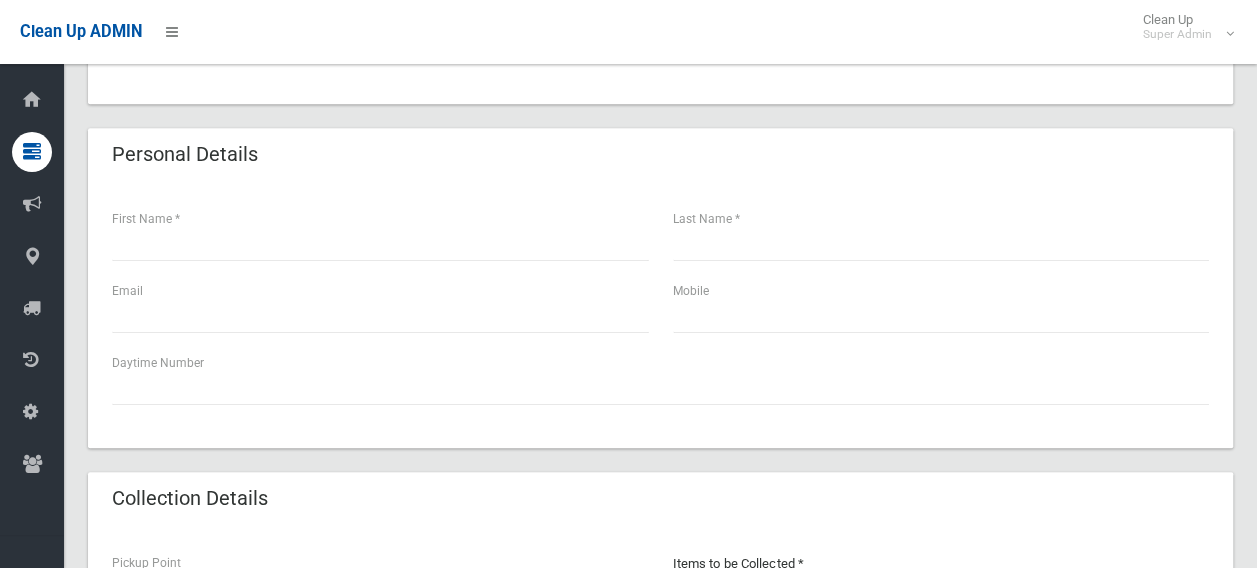 scroll, scrollTop: 800, scrollLeft: 0, axis: vertical 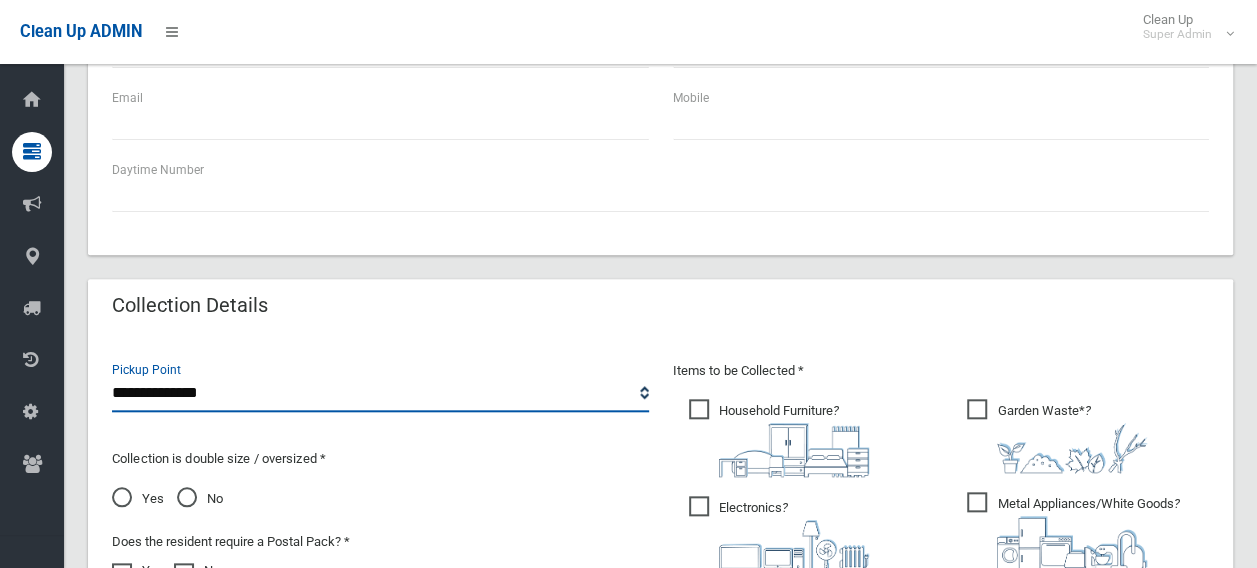 click on "**********" at bounding box center [380, 393] 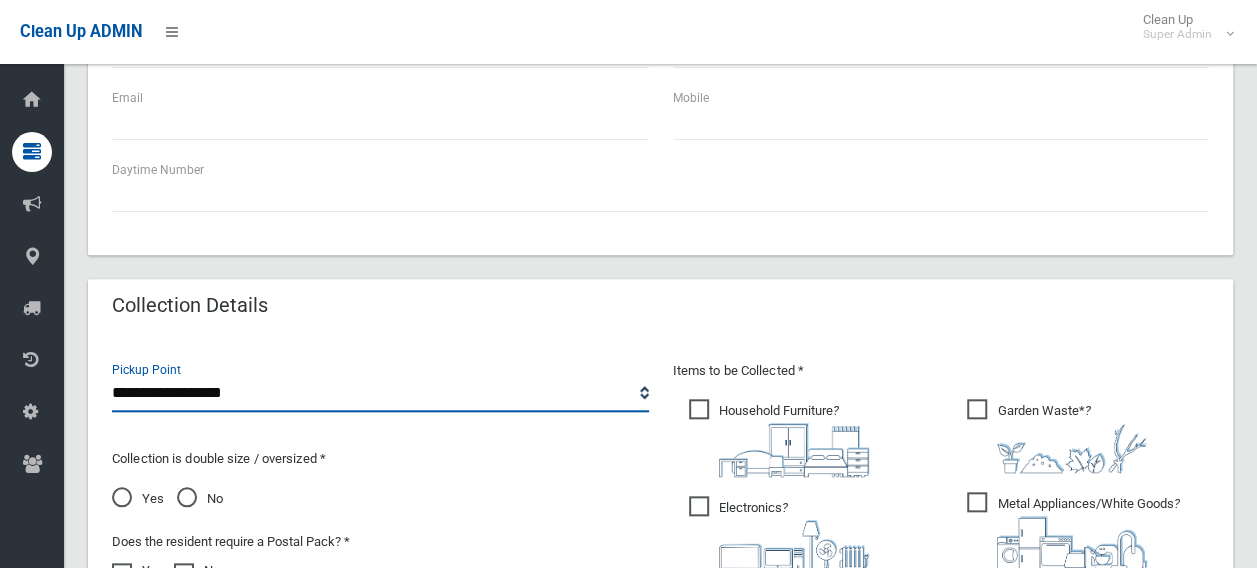 click on "**********" at bounding box center [380, 393] 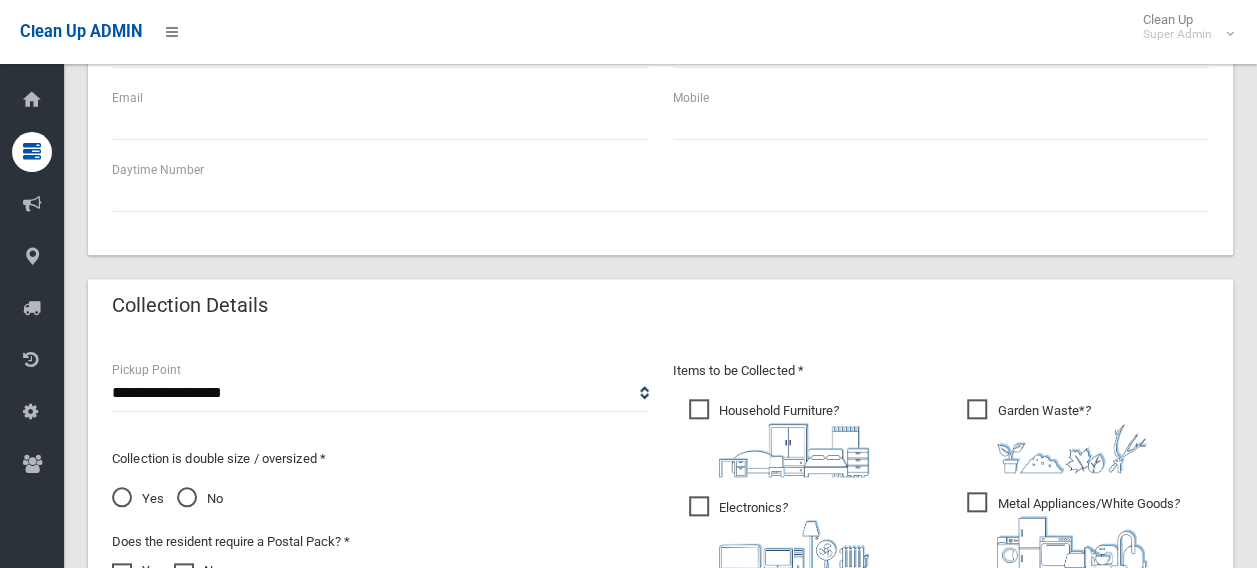 click on "No" at bounding box center [200, 499] 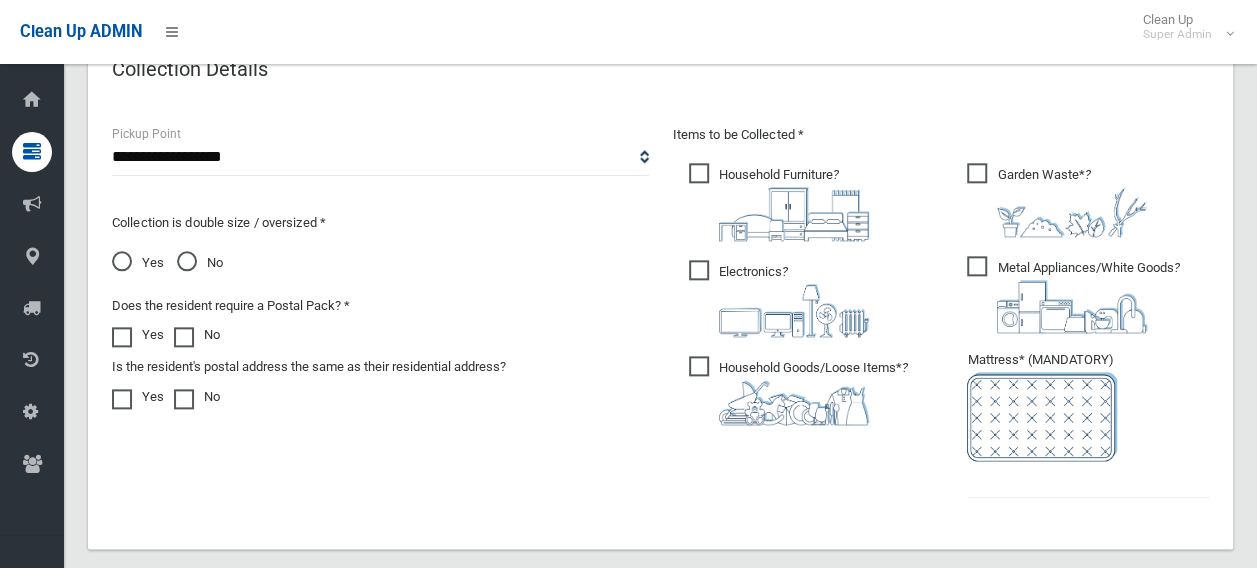 scroll, scrollTop: 1100, scrollLeft: 0, axis: vertical 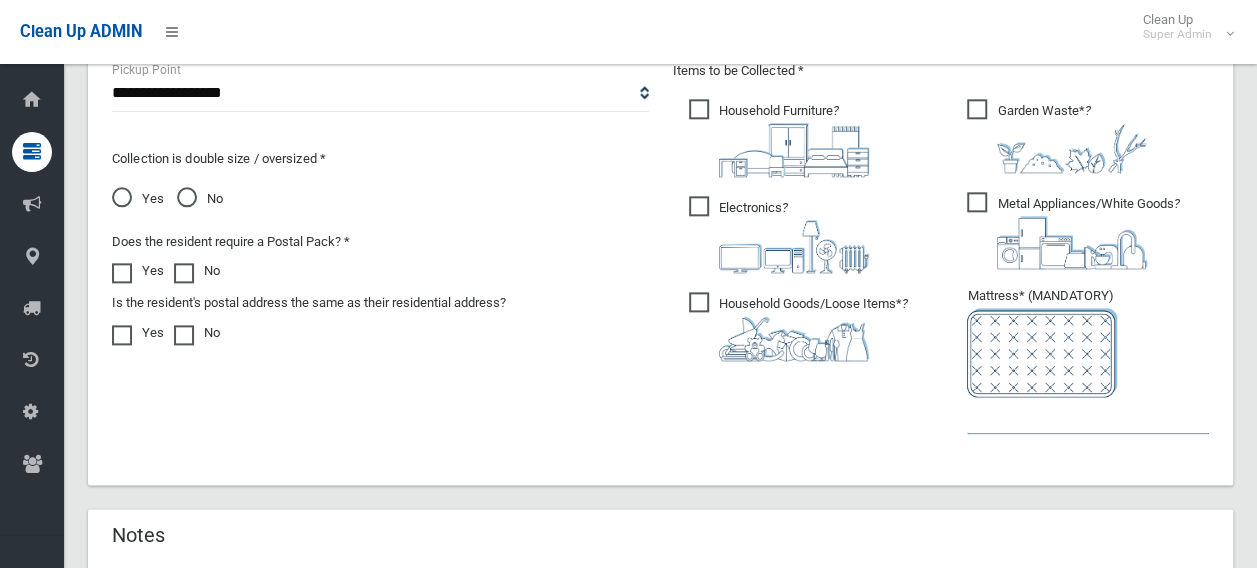 click at bounding box center [1088, 415] 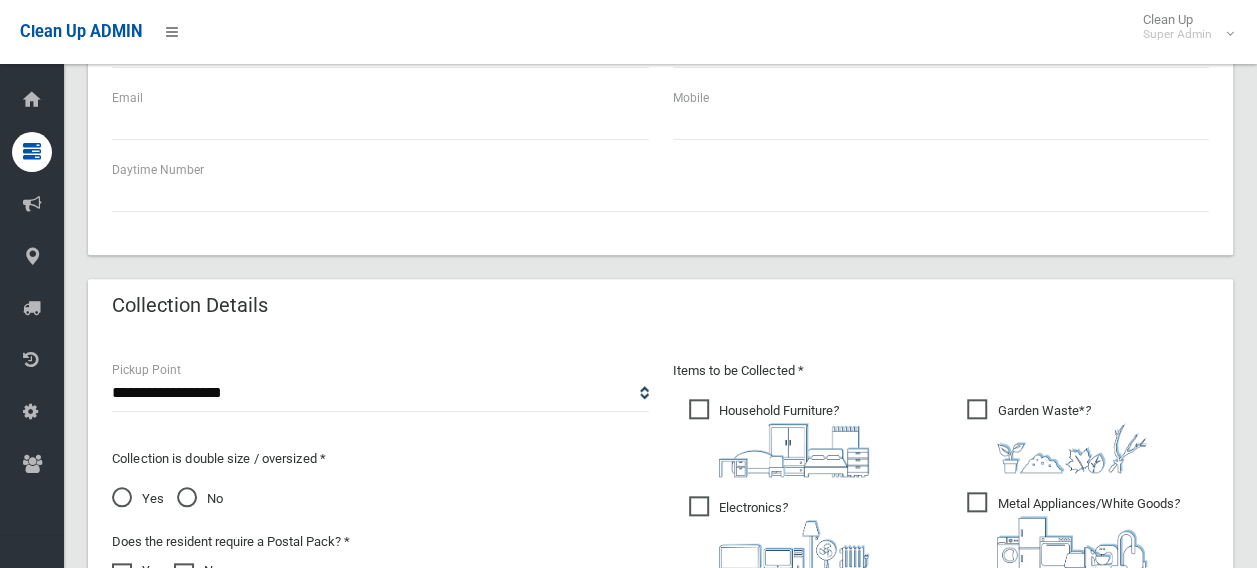 scroll, scrollTop: 400, scrollLeft: 0, axis: vertical 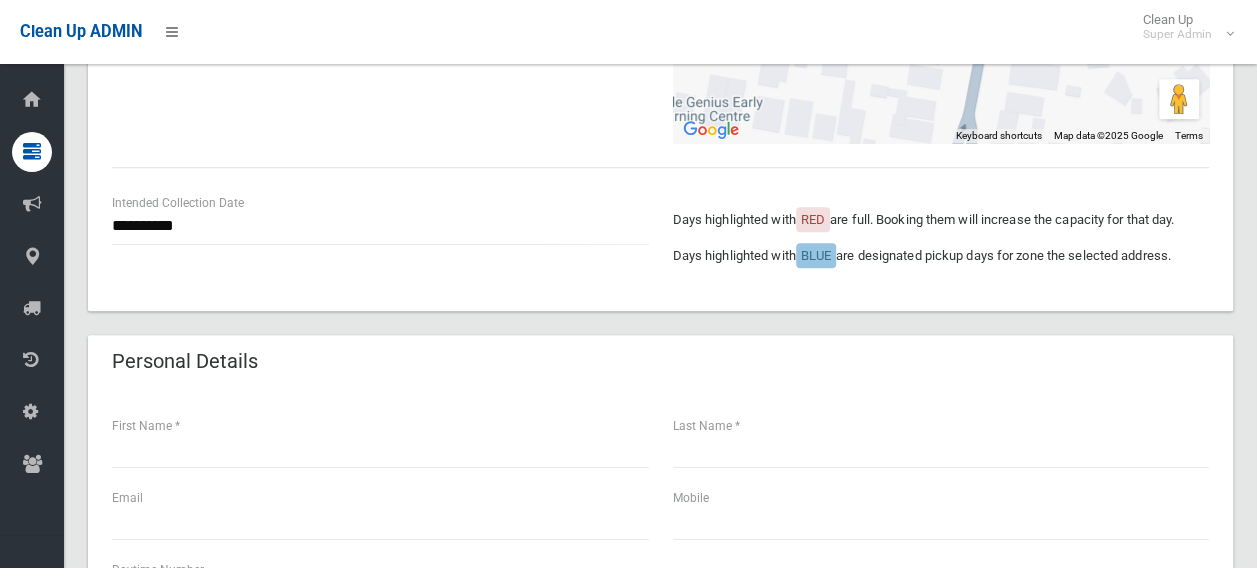 type on "*" 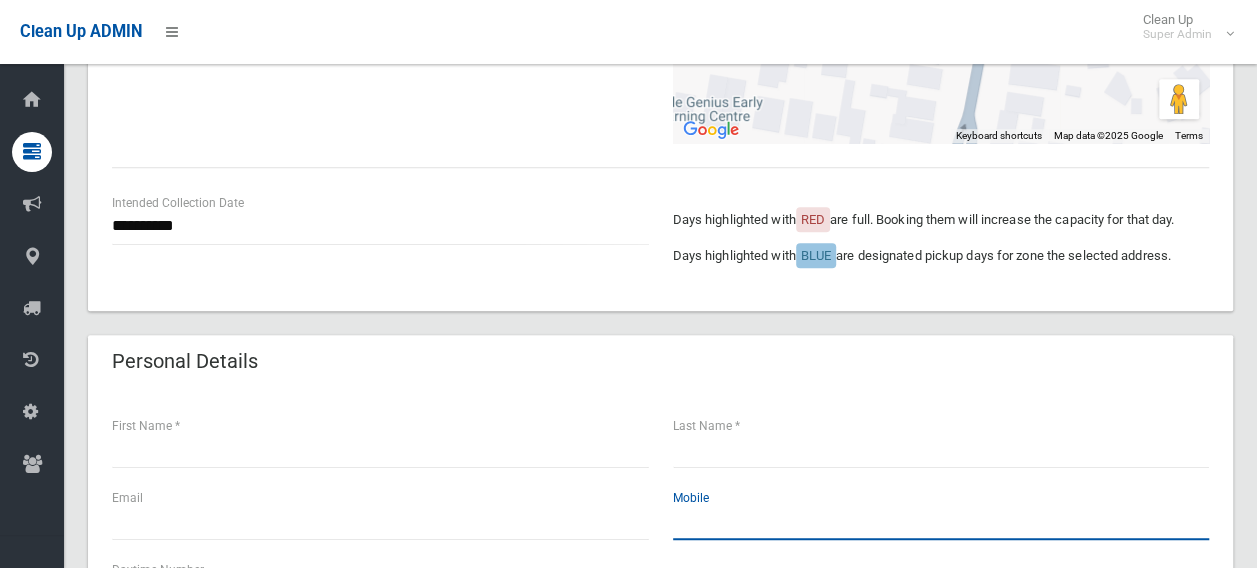 click at bounding box center [941, 521] 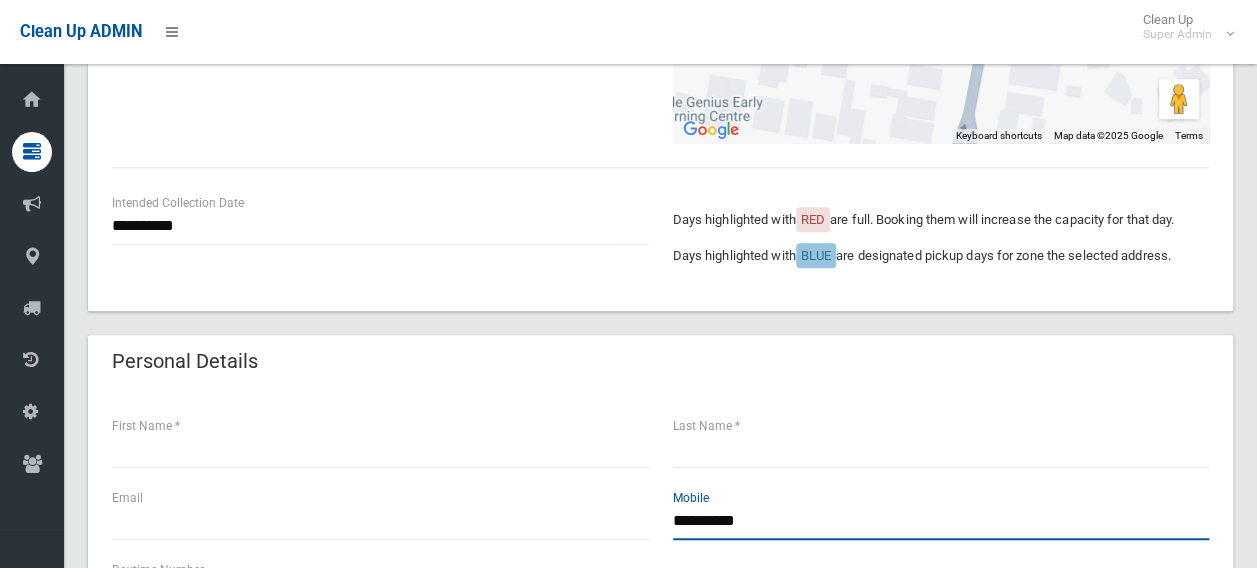 type on "**********" 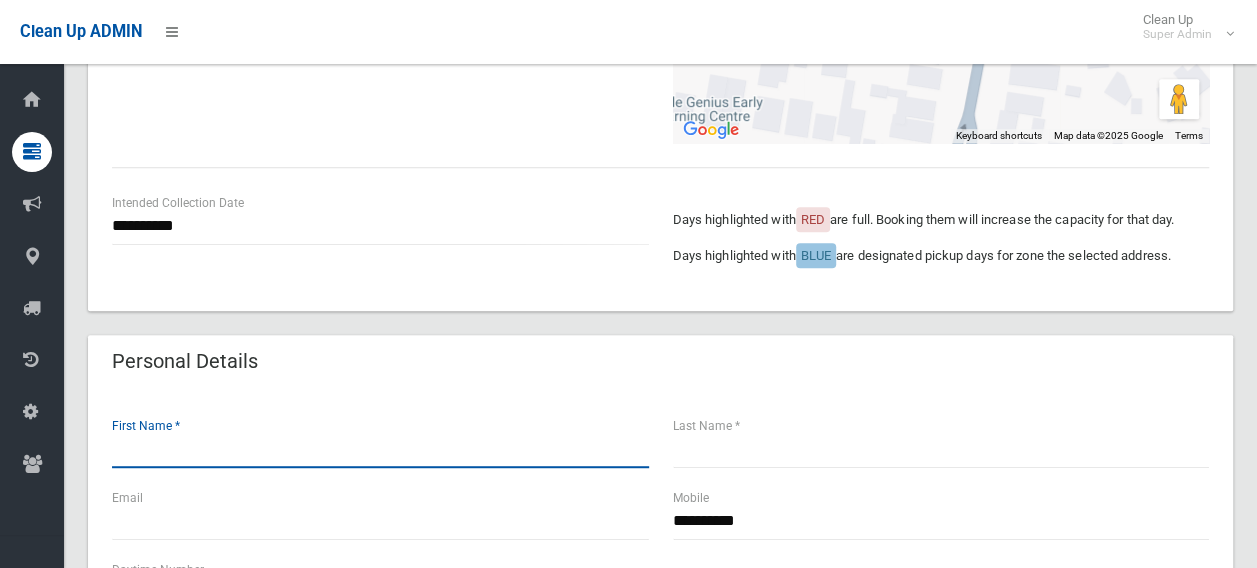 click at bounding box center [380, 449] 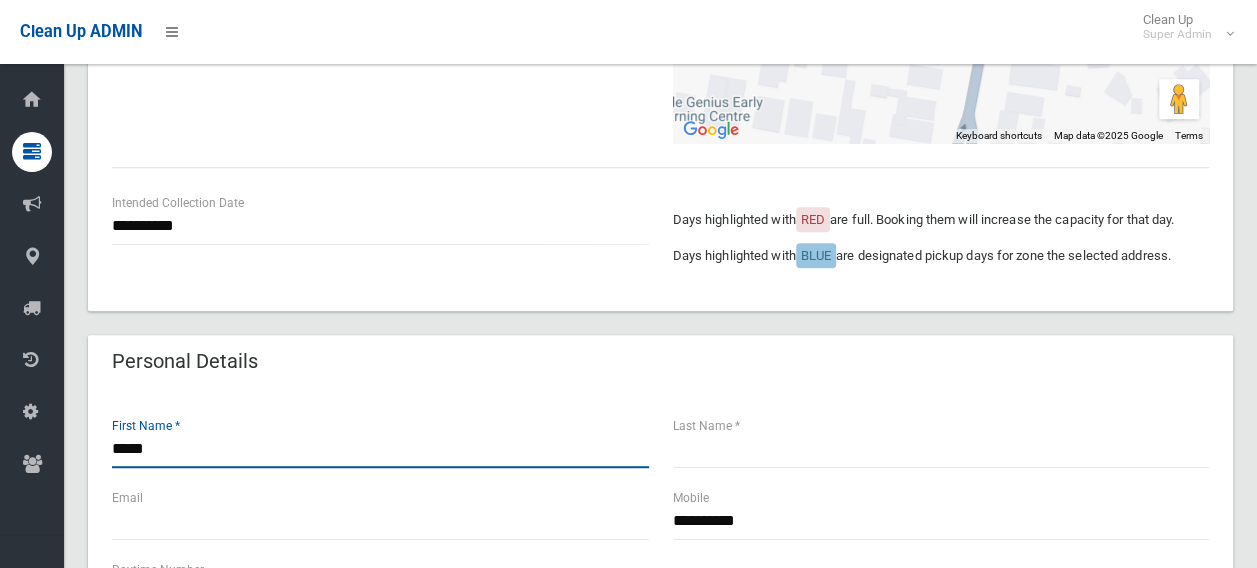 type on "*****" 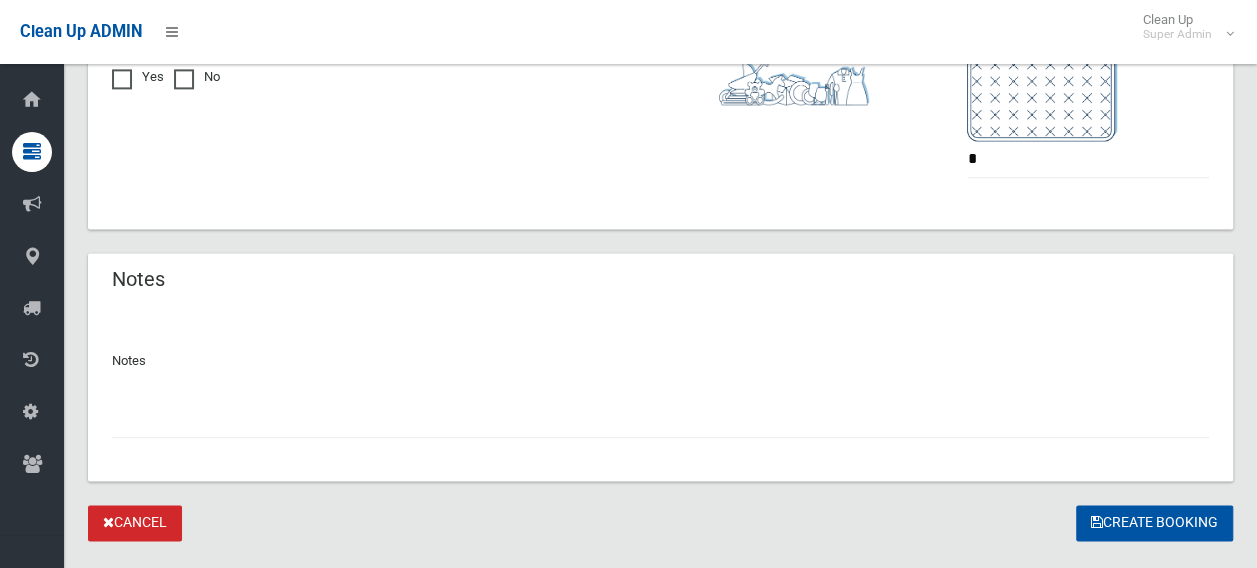 scroll, scrollTop: 1400, scrollLeft: 0, axis: vertical 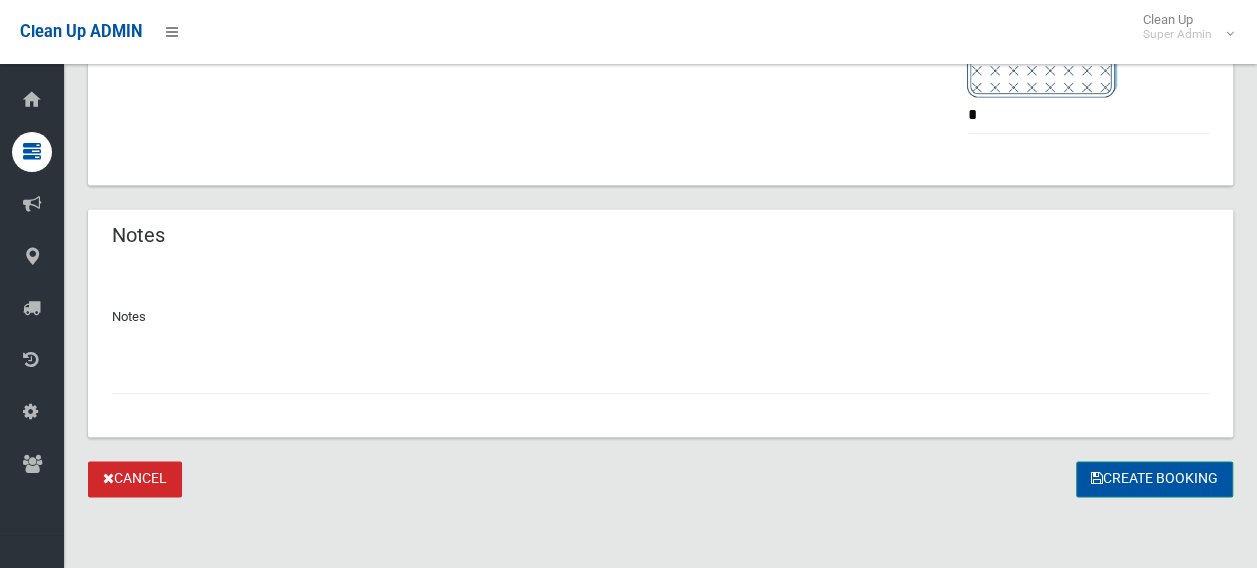 type on "********" 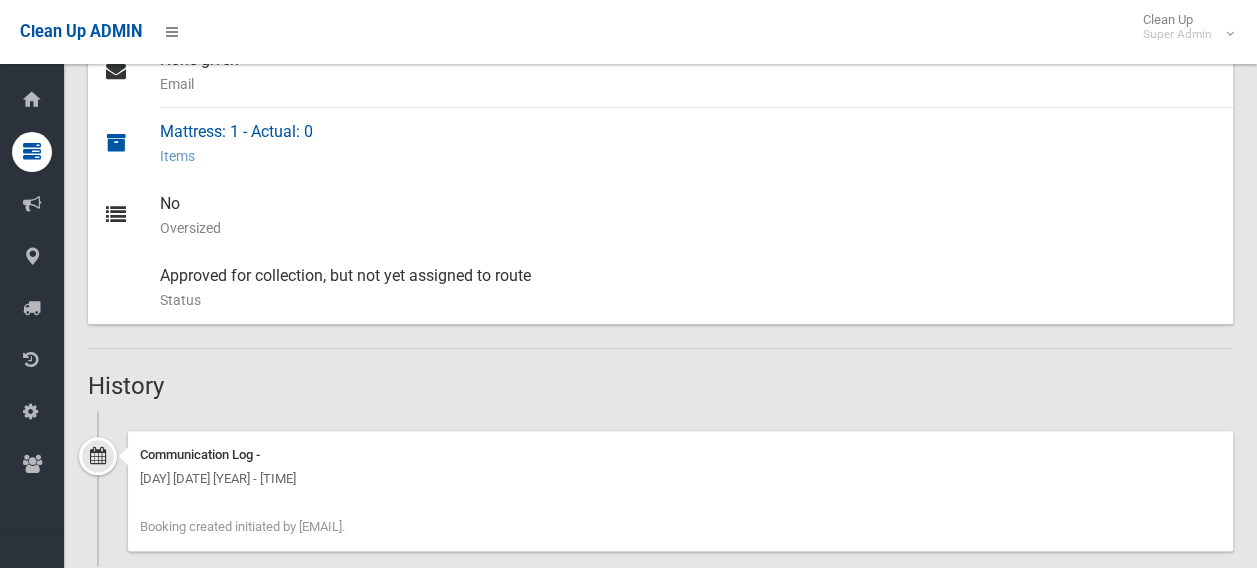 scroll, scrollTop: 902, scrollLeft: 0, axis: vertical 